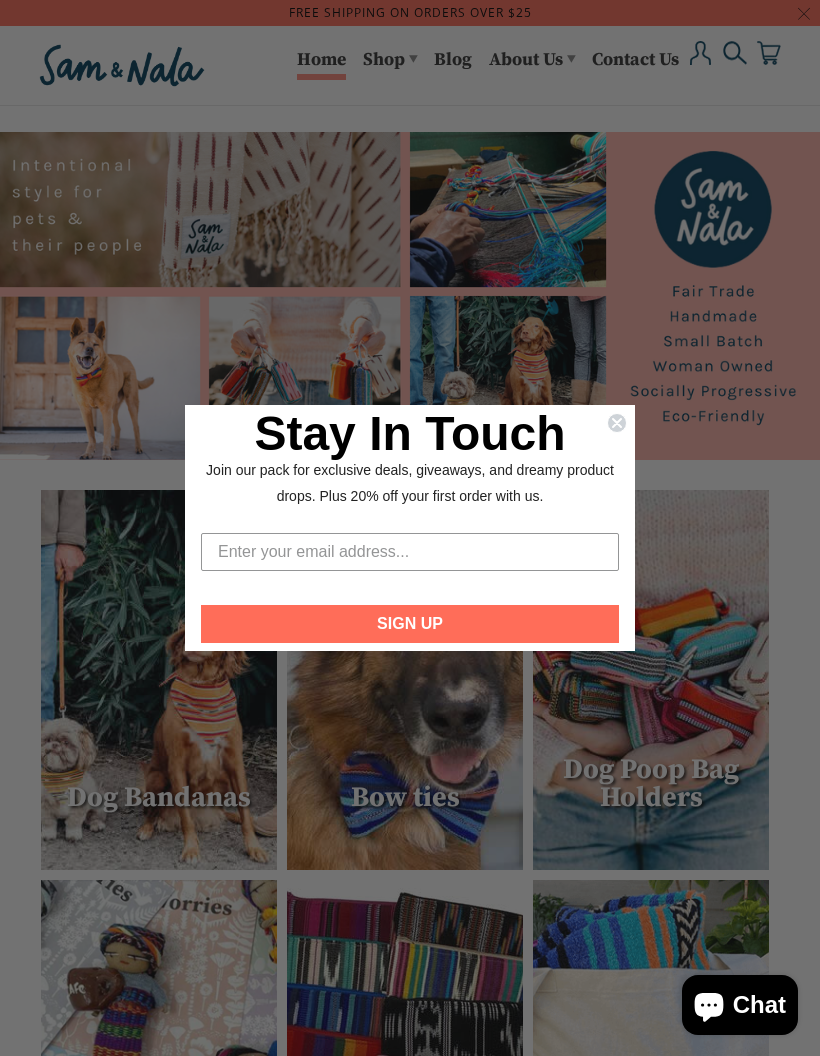 scroll, scrollTop: 0, scrollLeft: 0, axis: both 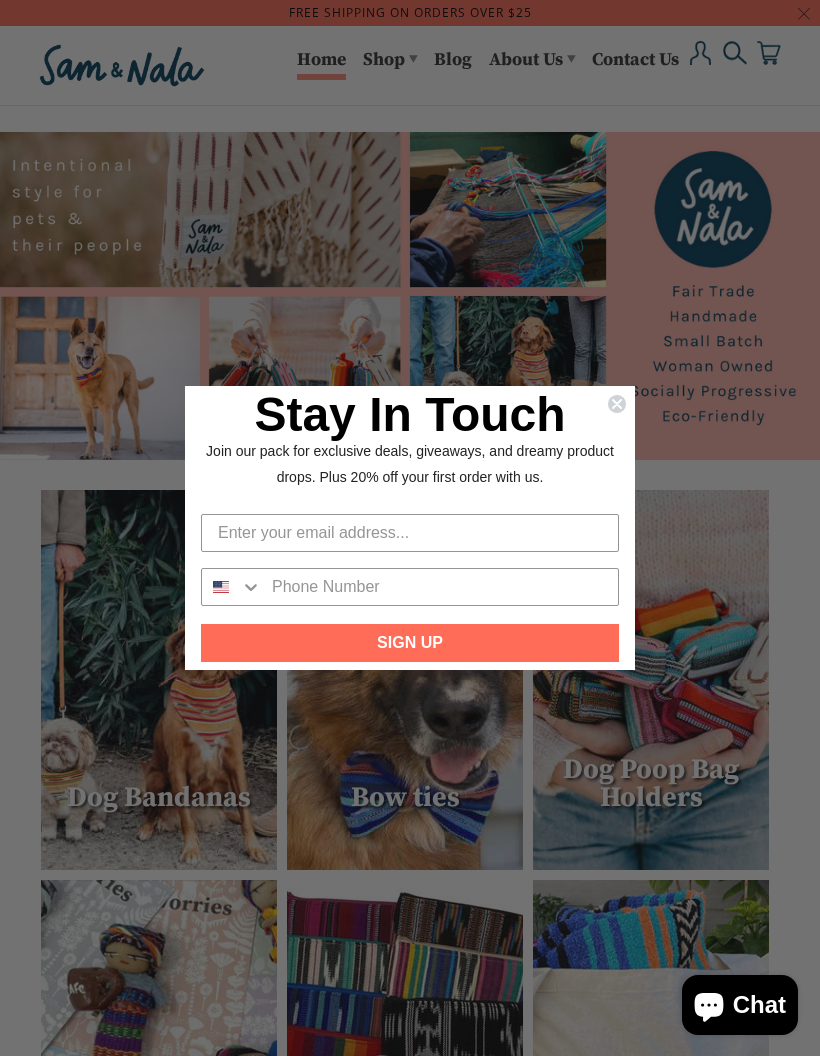 click at bounding box center (617, 404) 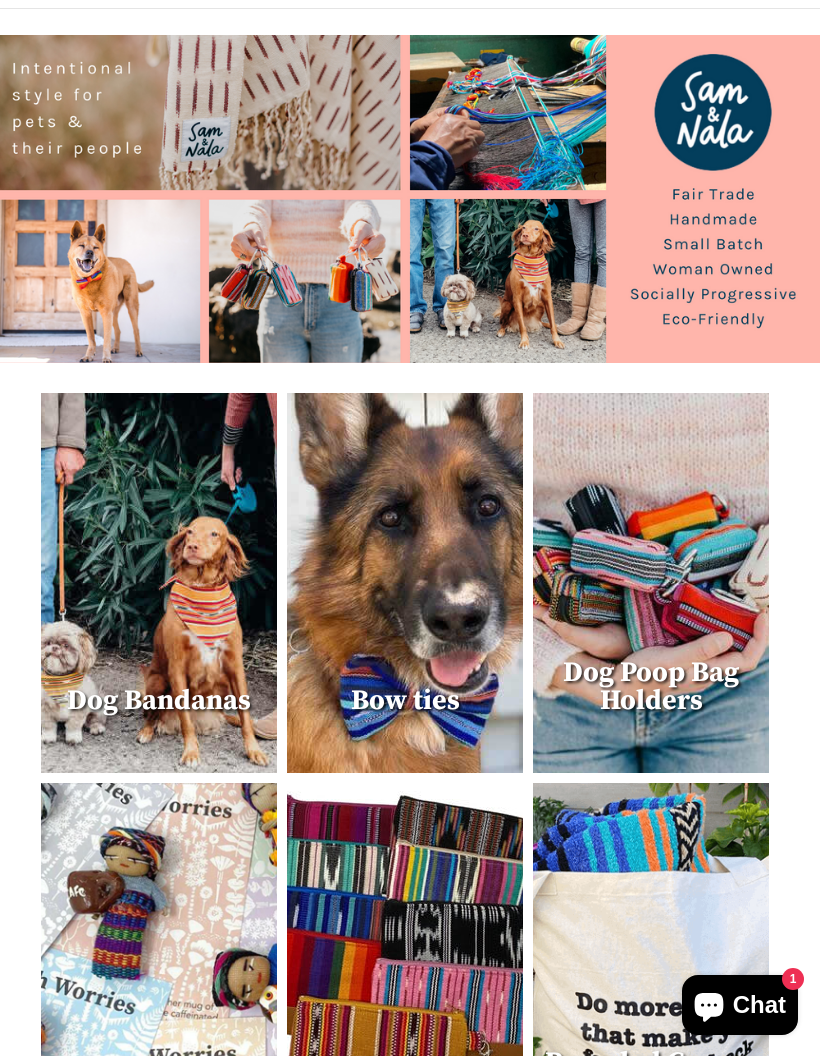 scroll, scrollTop: 0, scrollLeft: 0, axis: both 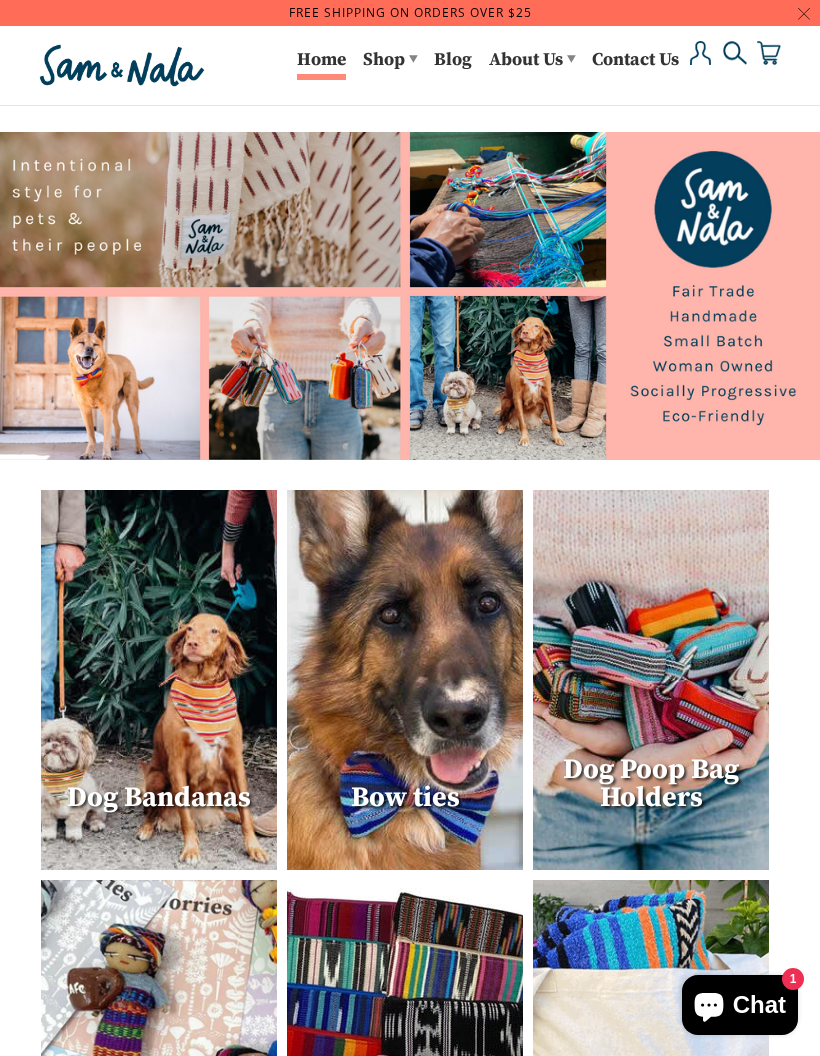 click on "Dog Poop Bag Holders" at bounding box center [651, 783] 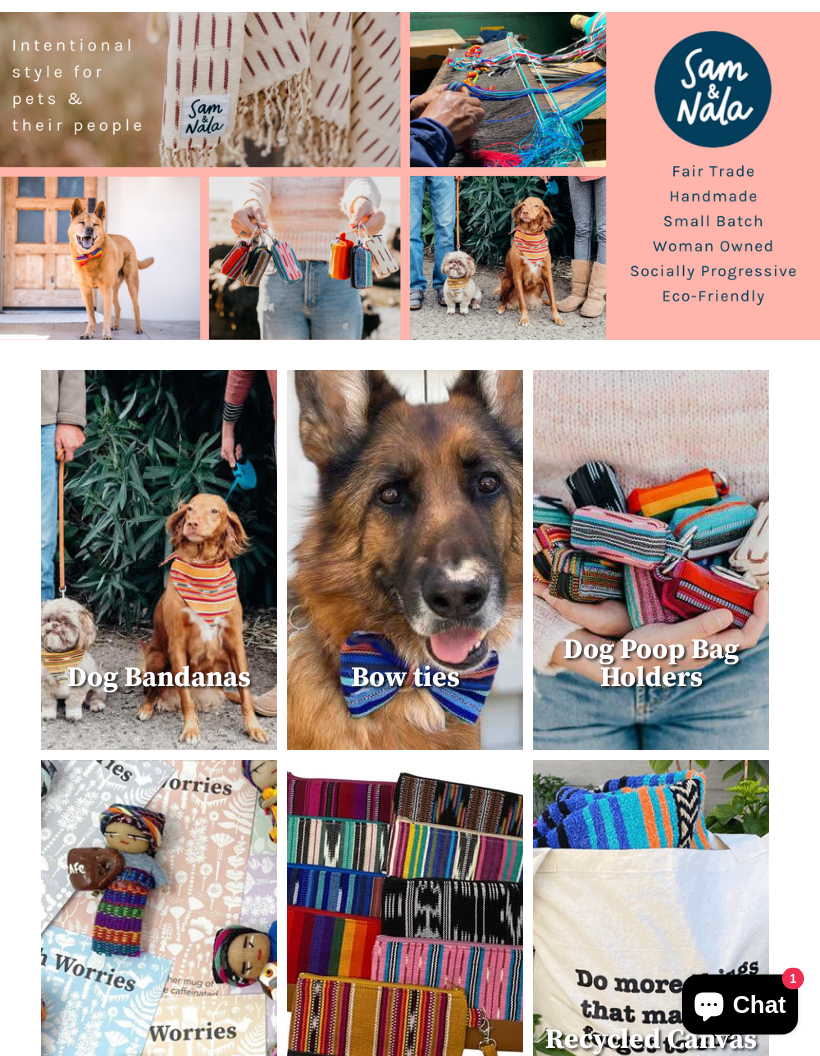 scroll, scrollTop: 143, scrollLeft: 0, axis: vertical 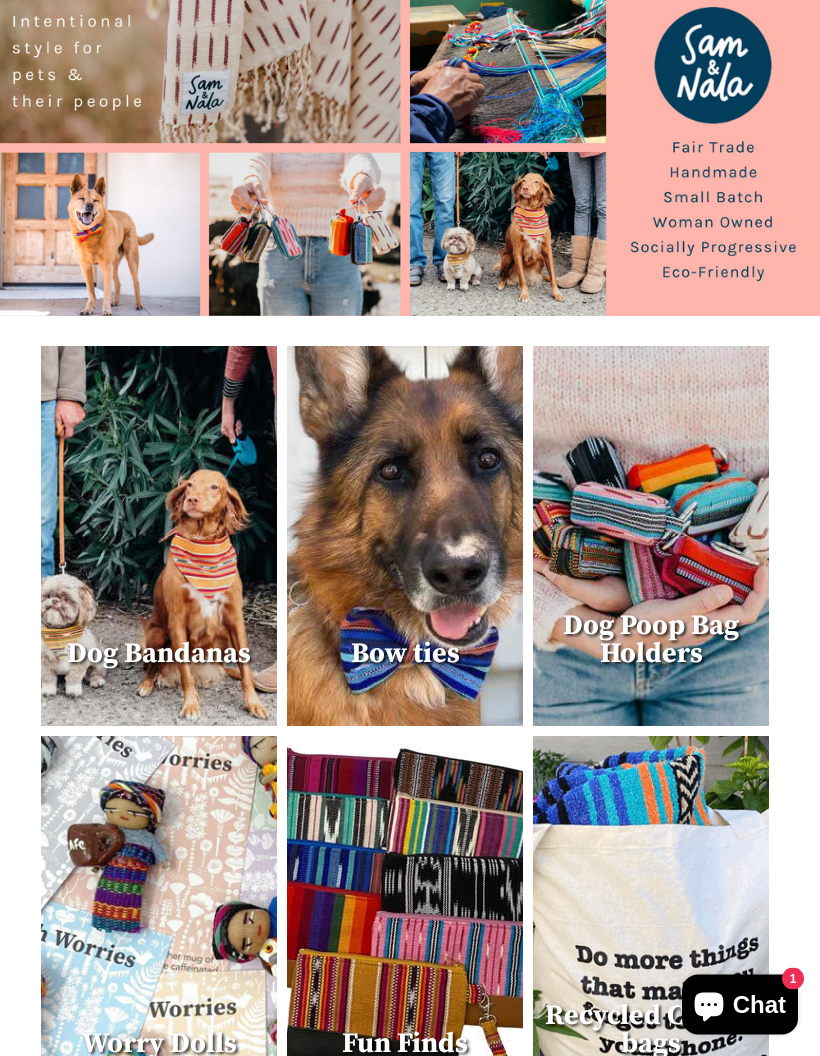 click at bounding box center (159, 537) 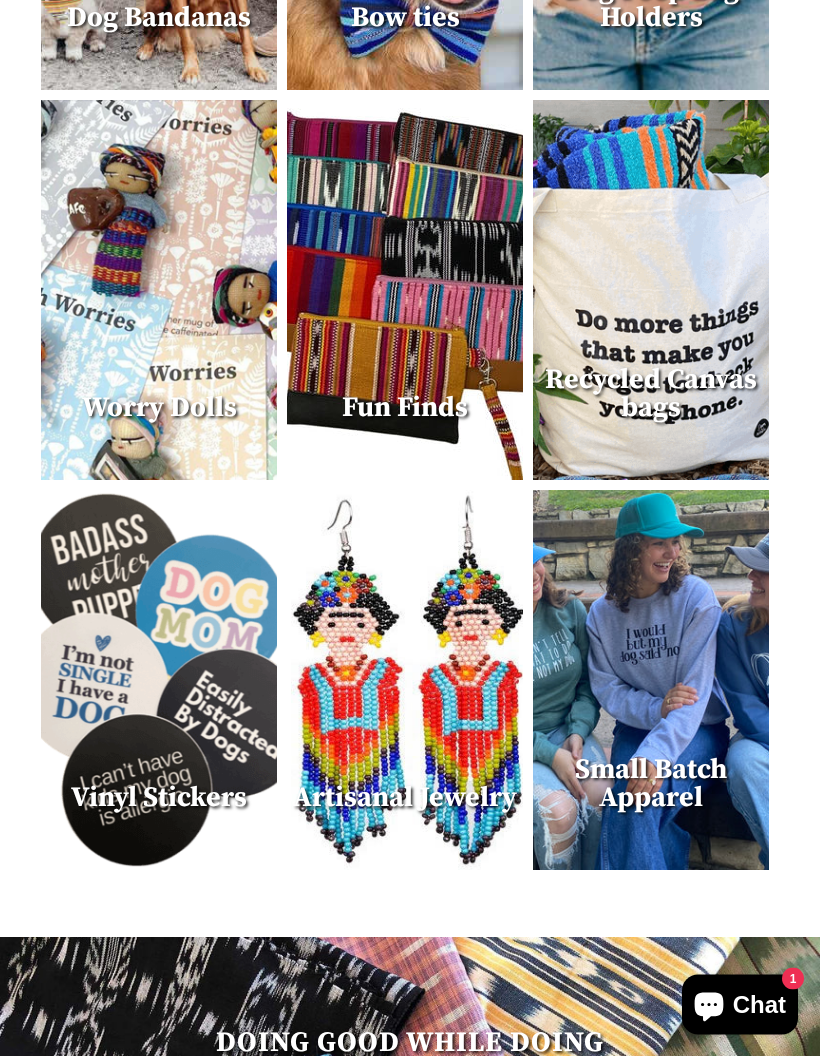 scroll, scrollTop: 768, scrollLeft: 0, axis: vertical 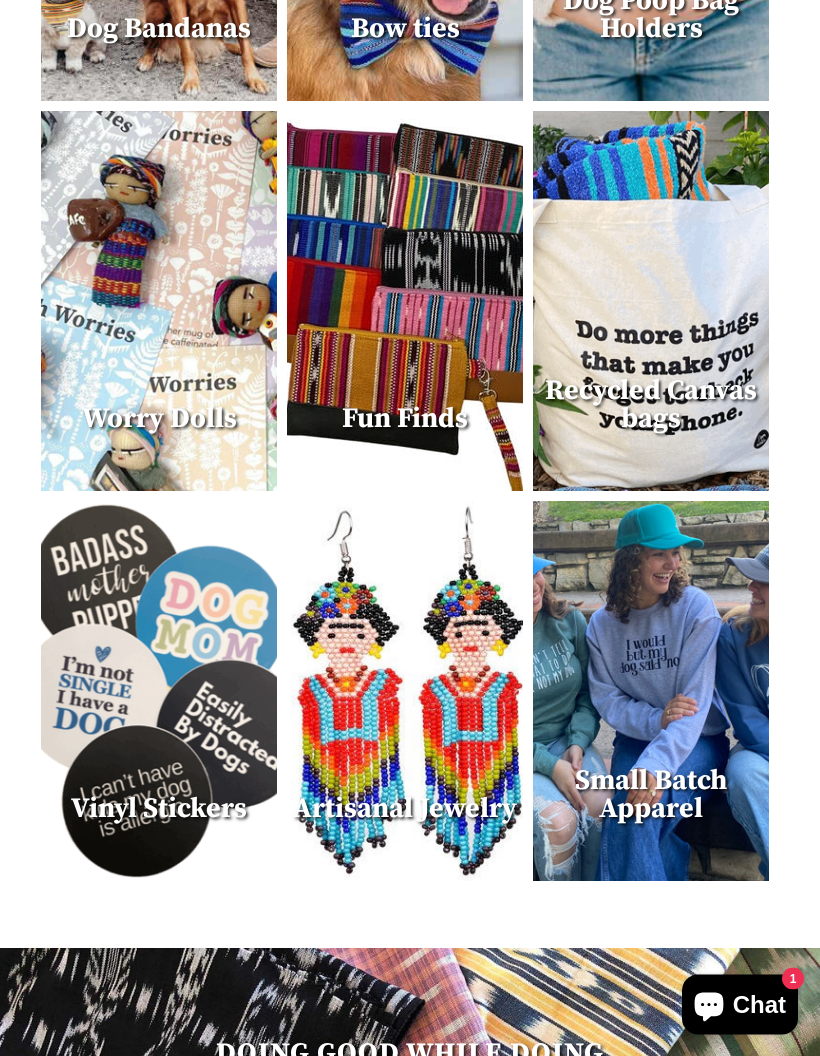 click on "Small Batch Apparel" at bounding box center (651, 795) 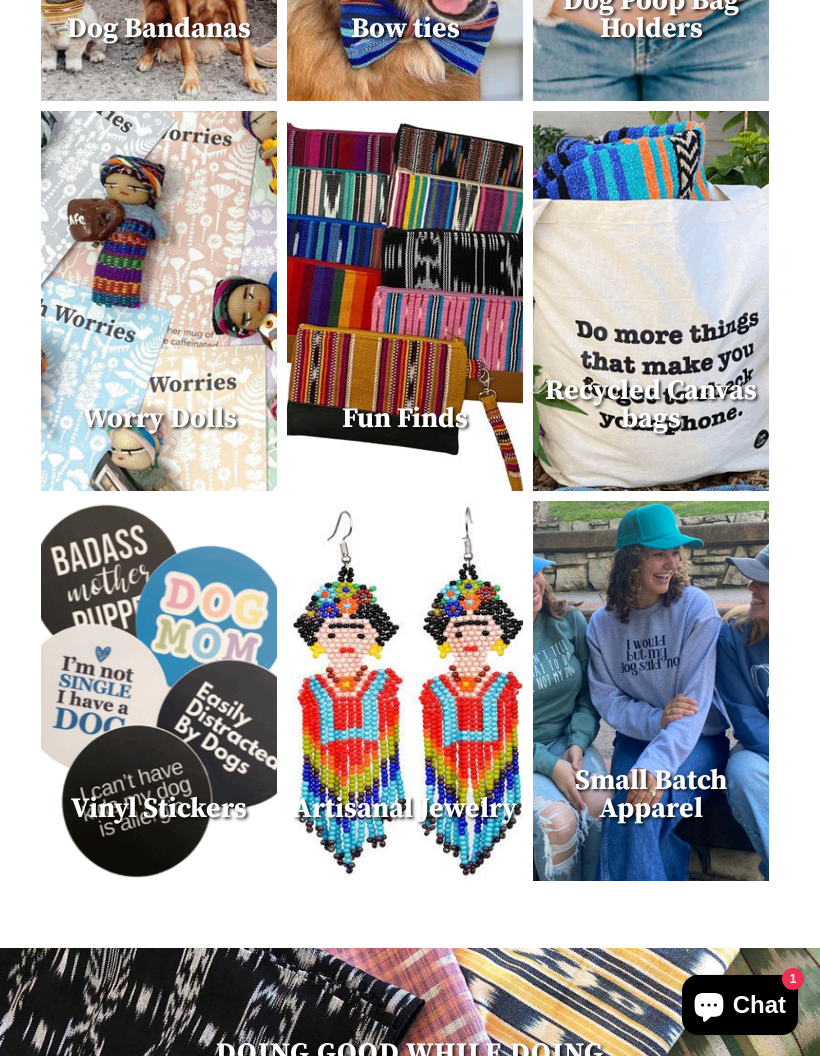 click at bounding box center (651, 301) 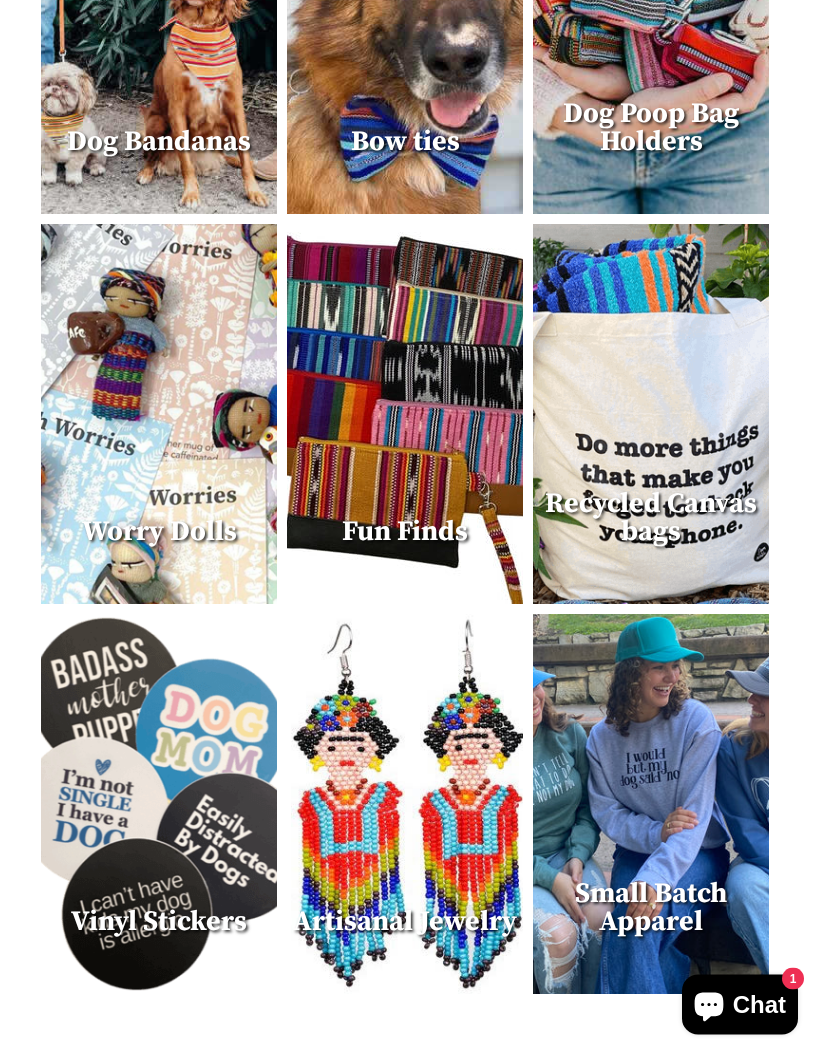 scroll, scrollTop: 651, scrollLeft: 0, axis: vertical 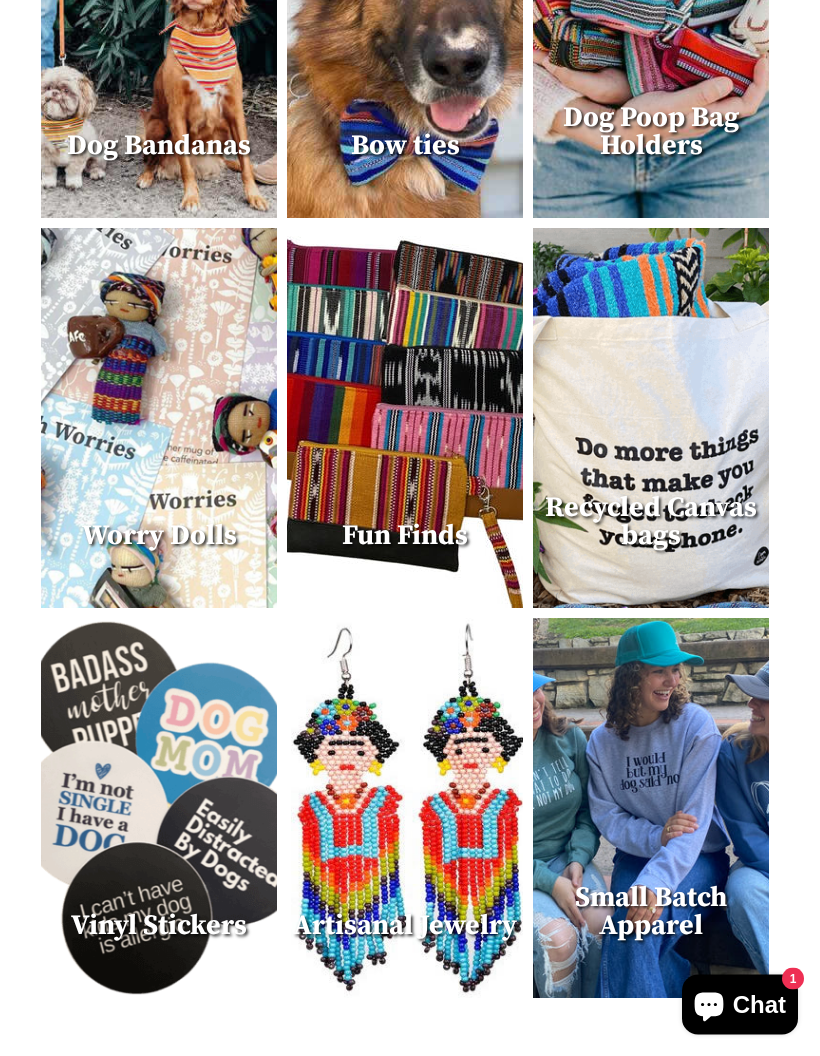 click at bounding box center [159, 419] 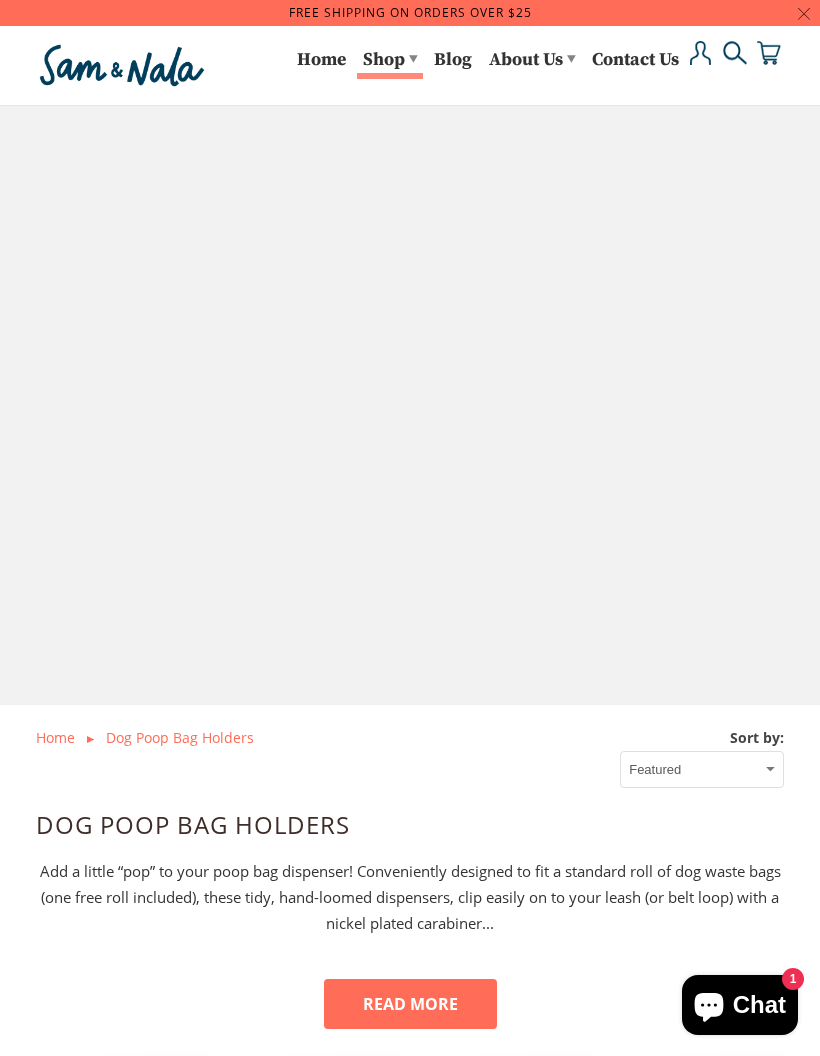 scroll, scrollTop: 0, scrollLeft: 0, axis: both 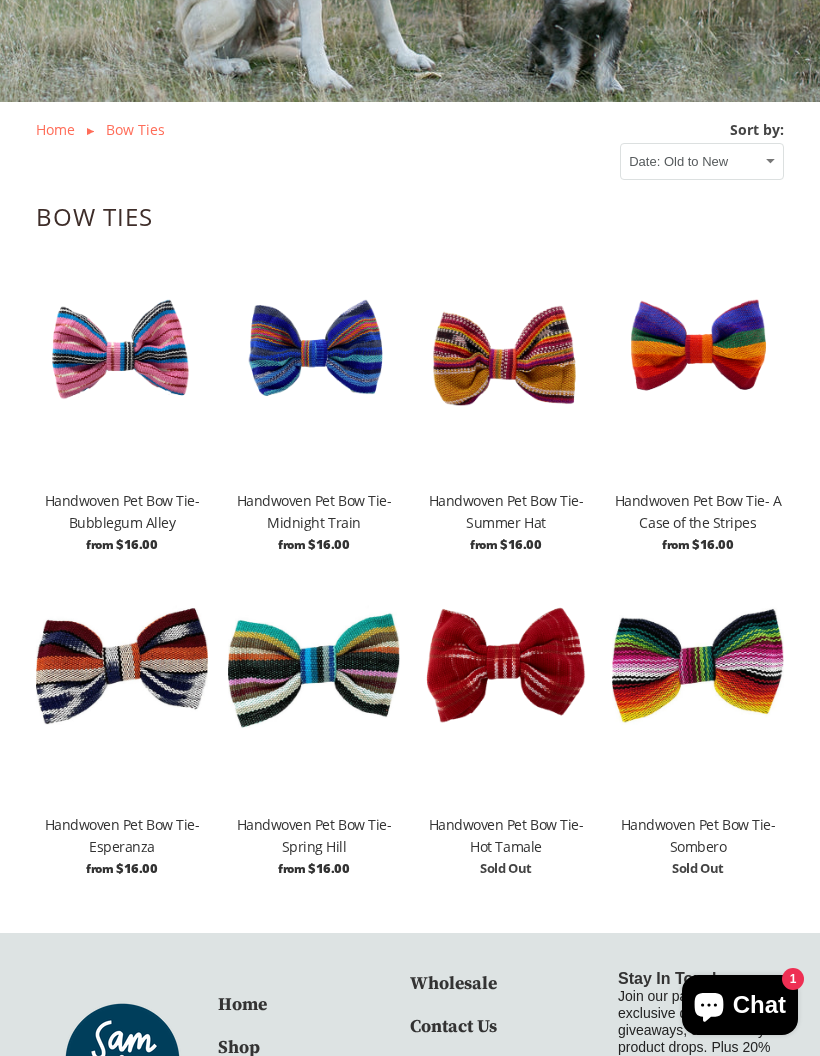 click on "Handwoven Pet Bow Tie- Summer Hat" at bounding box center (506, 512) 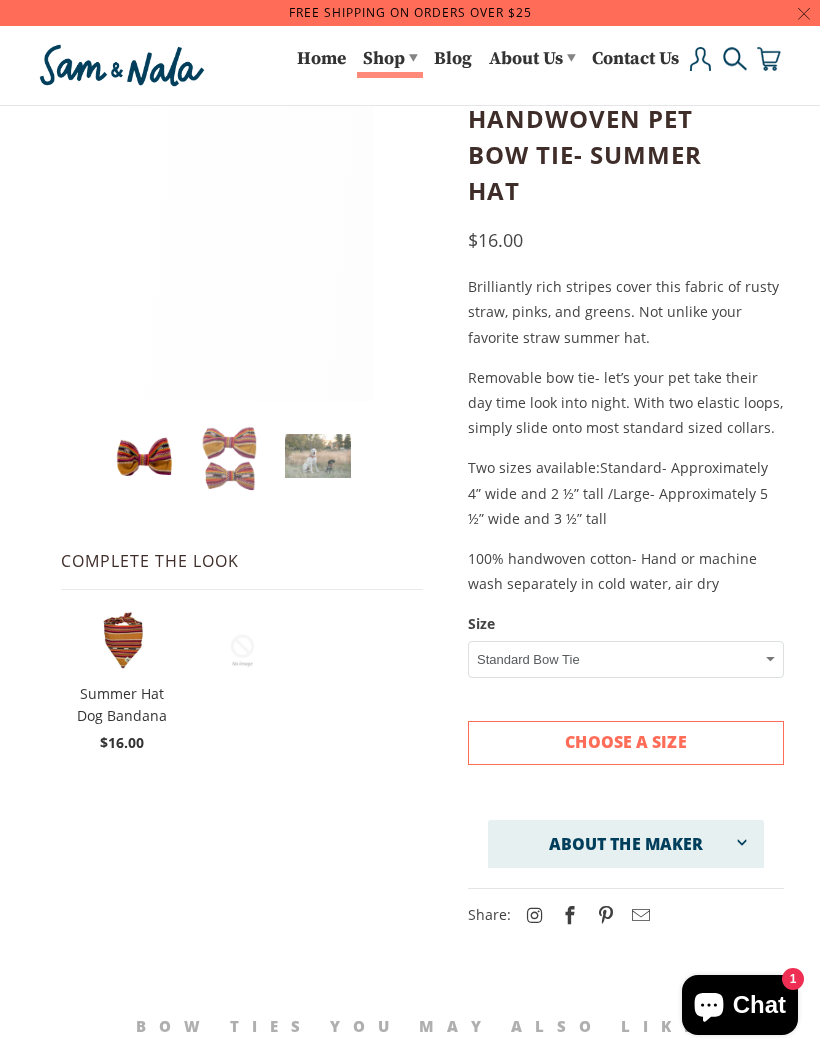 scroll, scrollTop: 0, scrollLeft: 0, axis: both 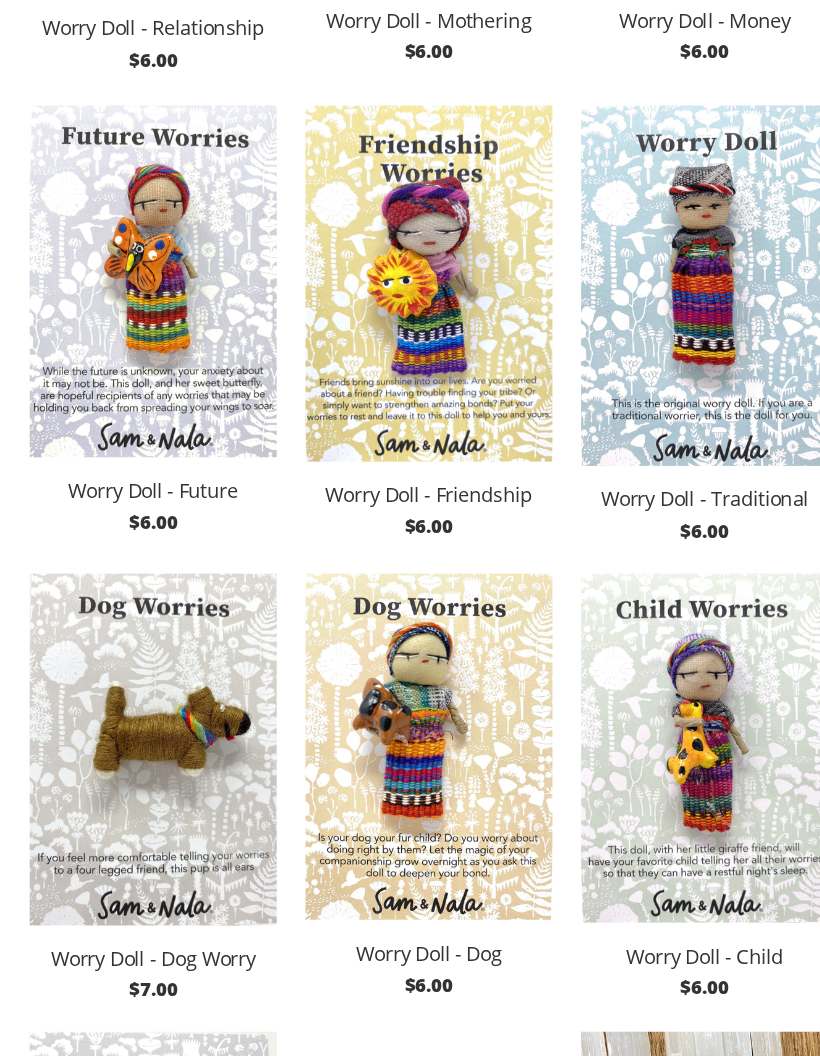 click on "Worry Doll - Traditional" at bounding box center [506, 348] 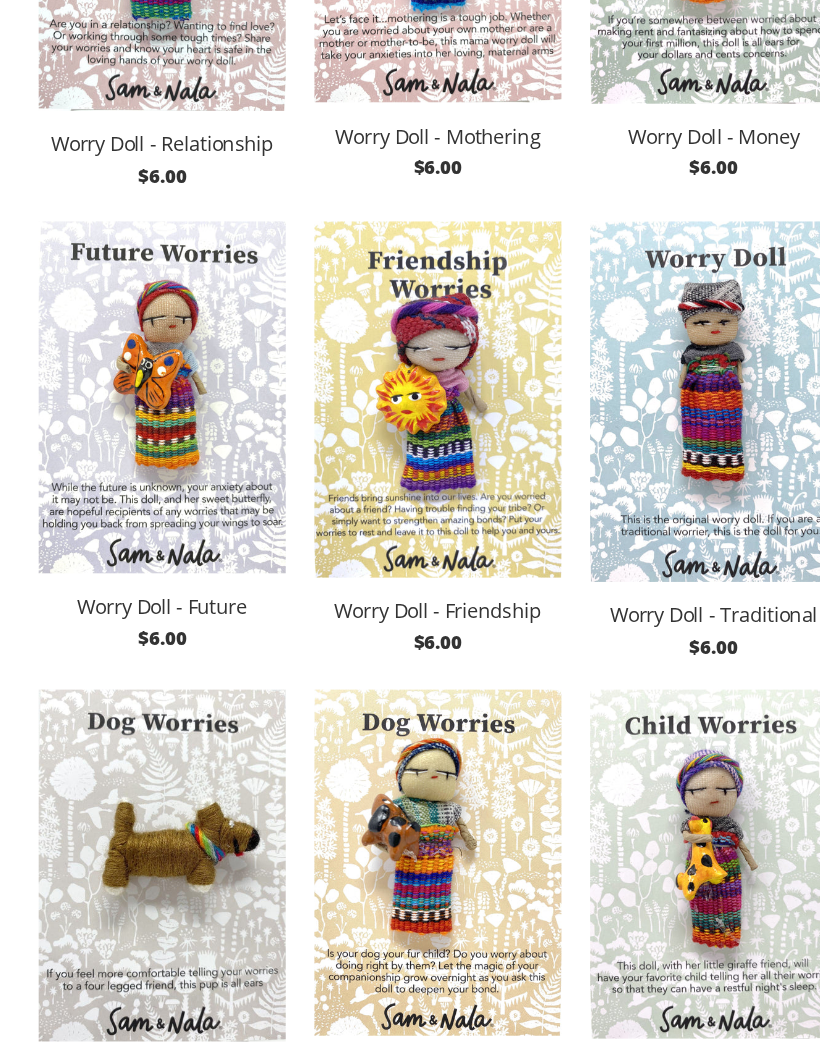 click on "Worry Doll - Future" at bounding box center [122, 662] 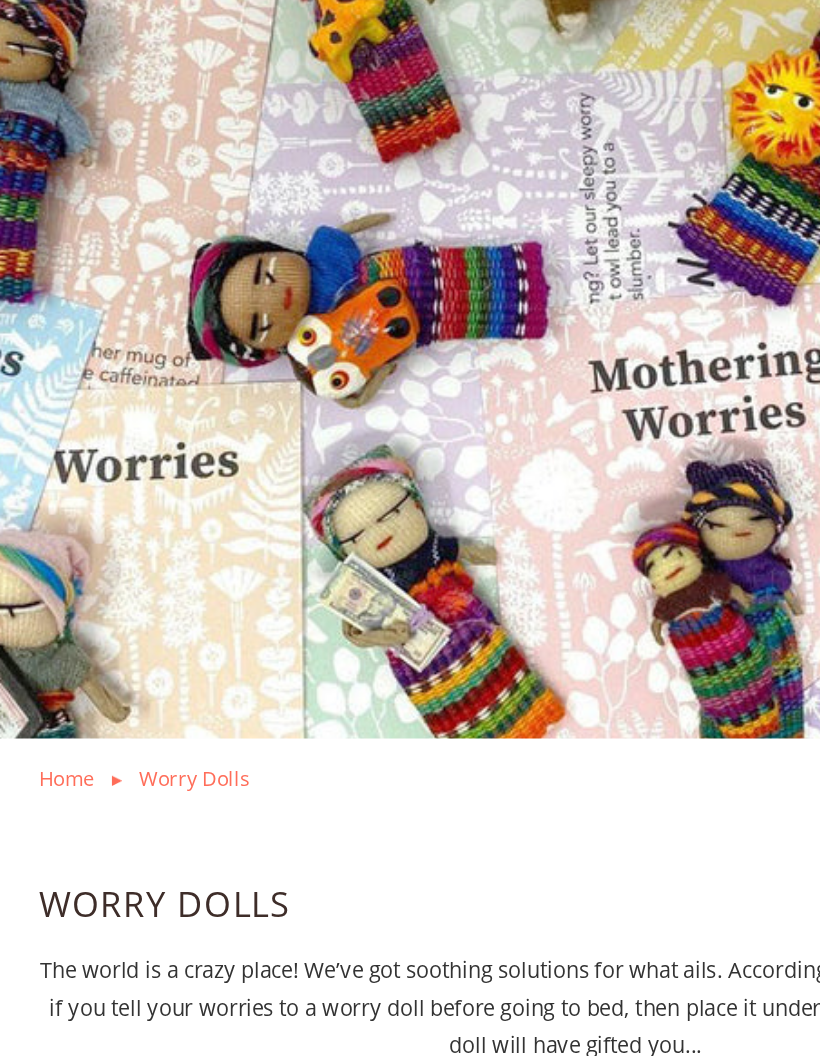 scroll, scrollTop: 0, scrollLeft: 0, axis: both 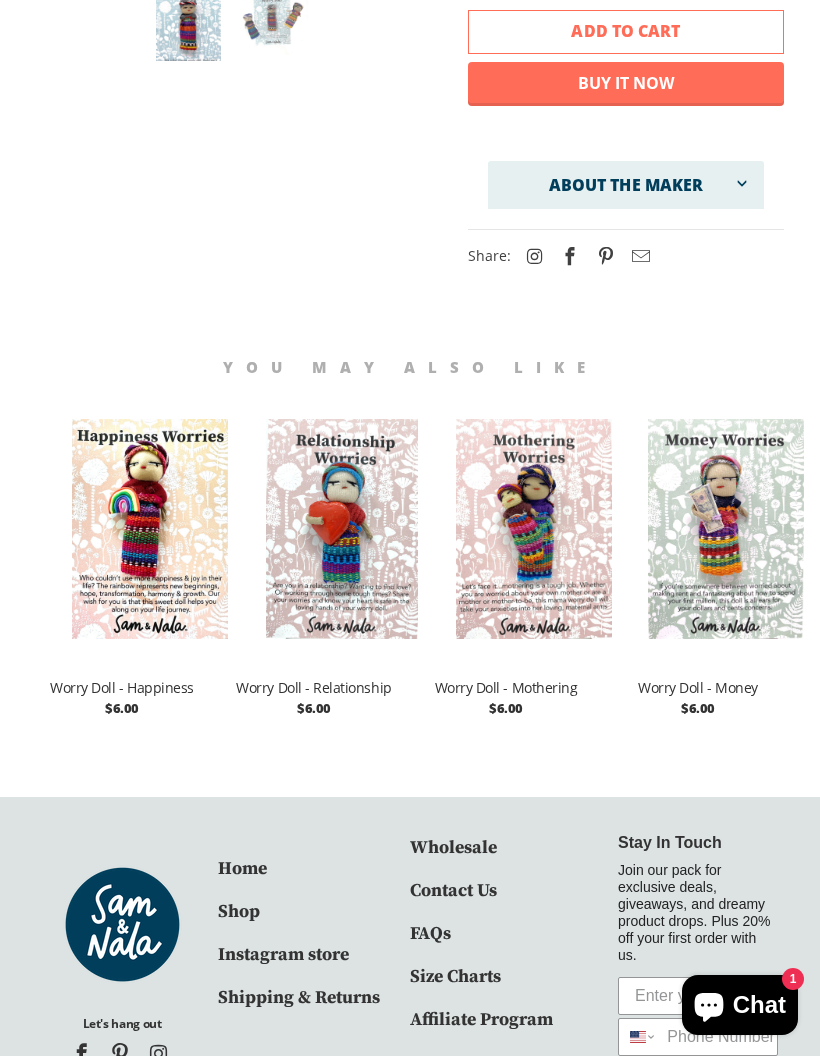 click at bounding box center [698, 996] 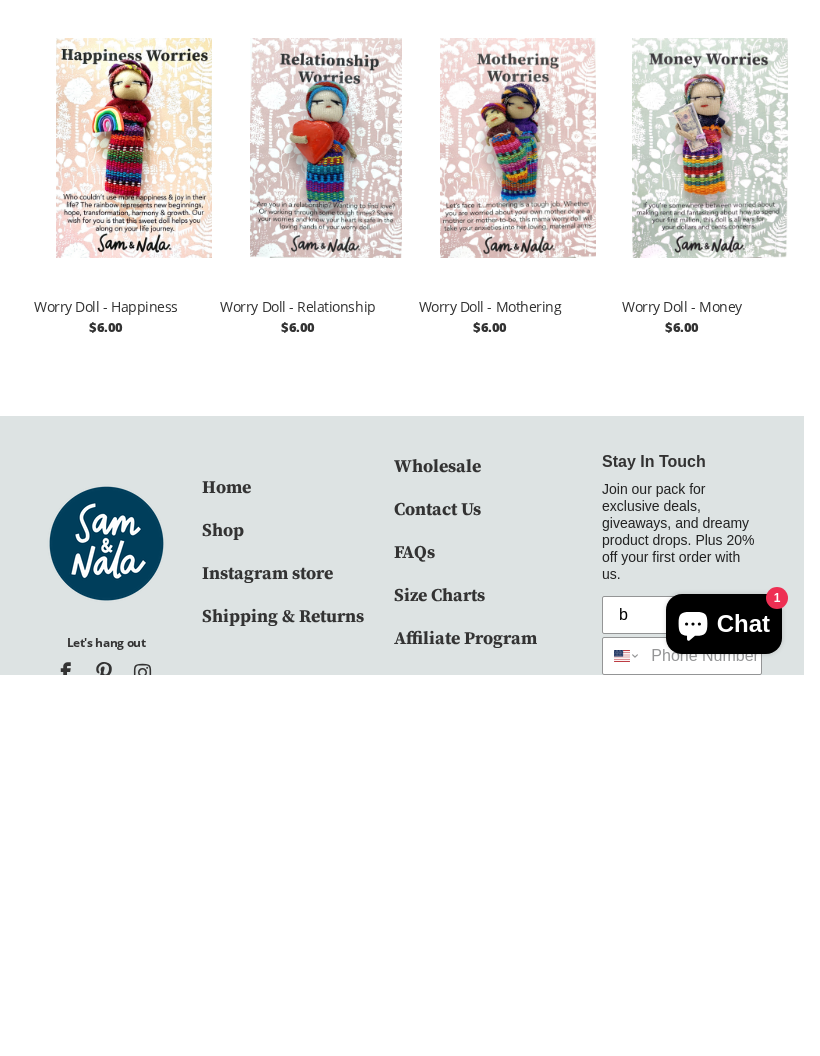 scroll, scrollTop: 565, scrollLeft: 16, axis: both 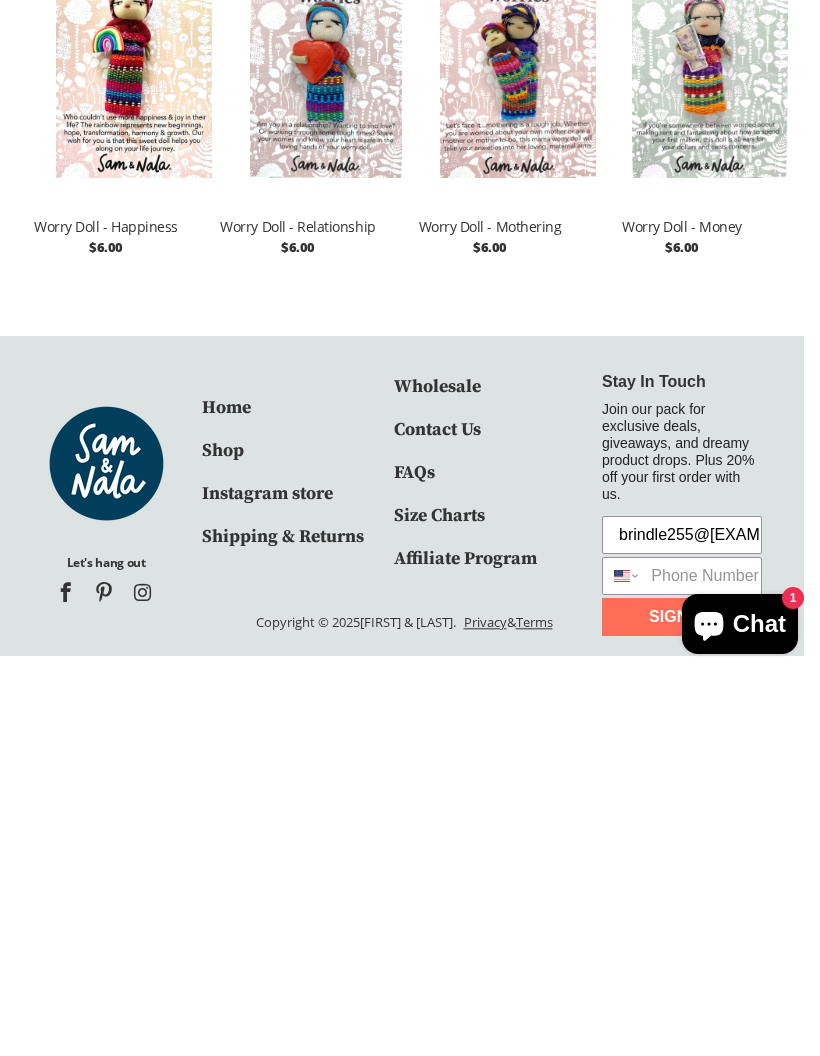 type on "brindle255@gmail.com" 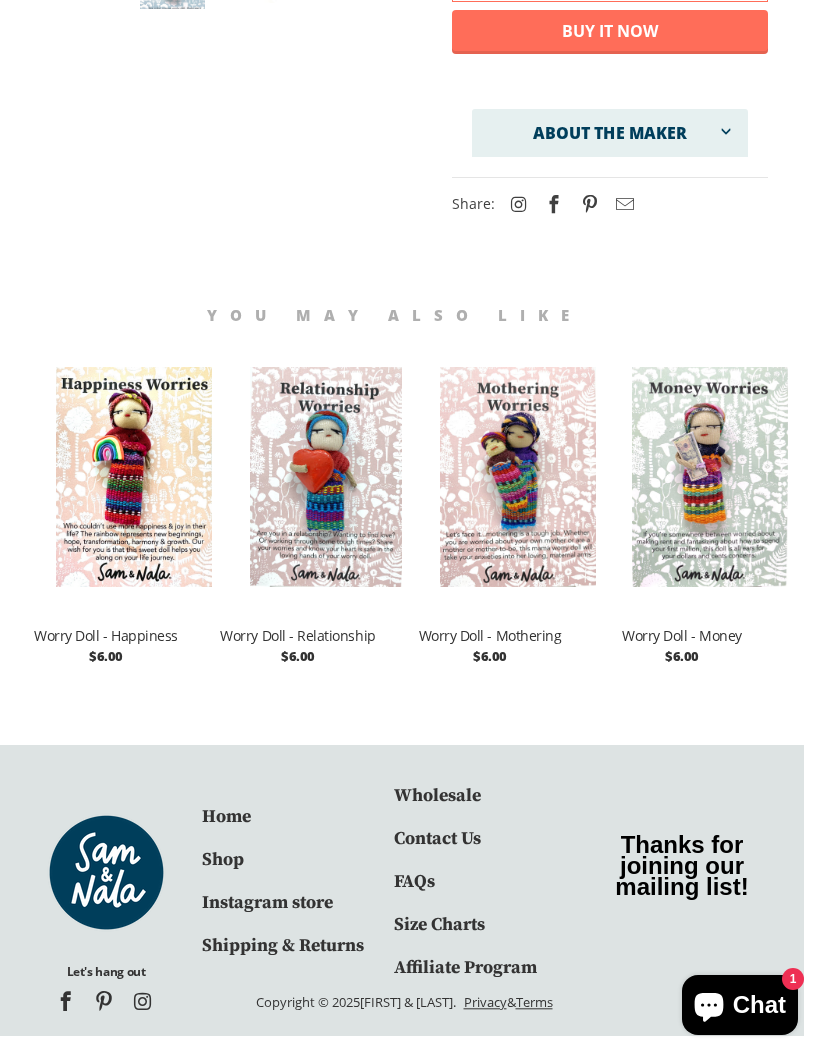 scroll, scrollTop: 536, scrollLeft: 16, axis: both 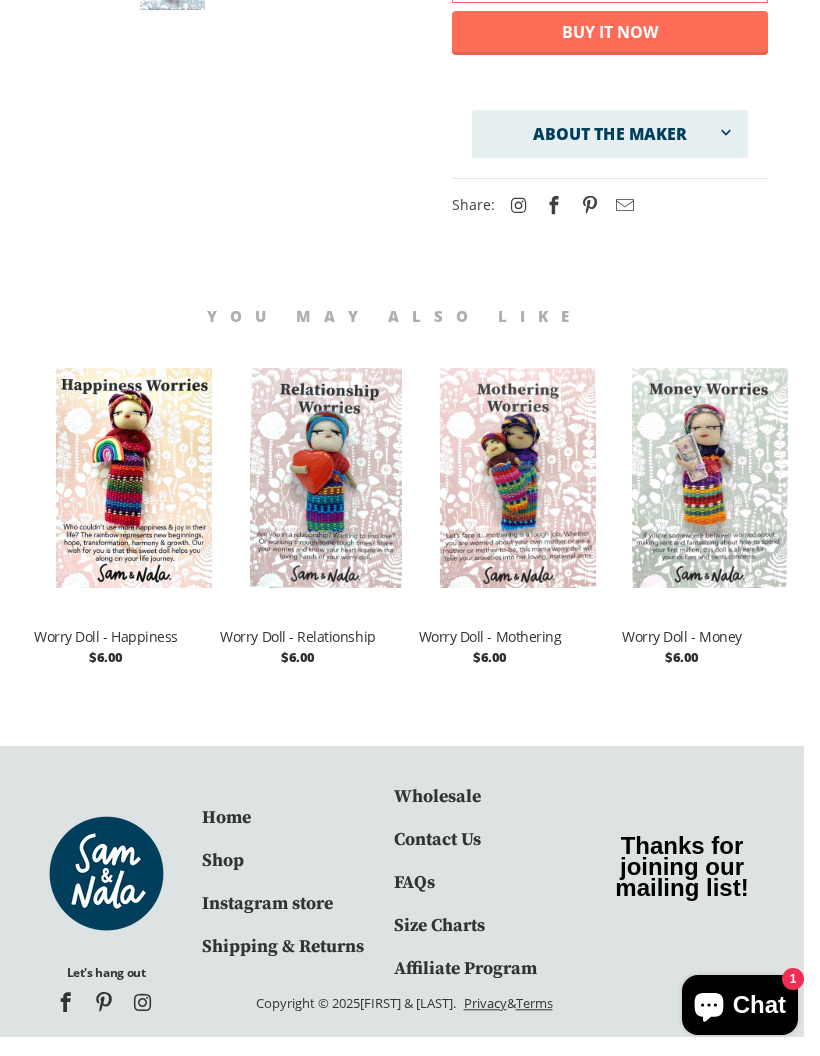 click on "Let's hang out
Thanks for joining our mailing list! Submit" at bounding box center [682, 892] 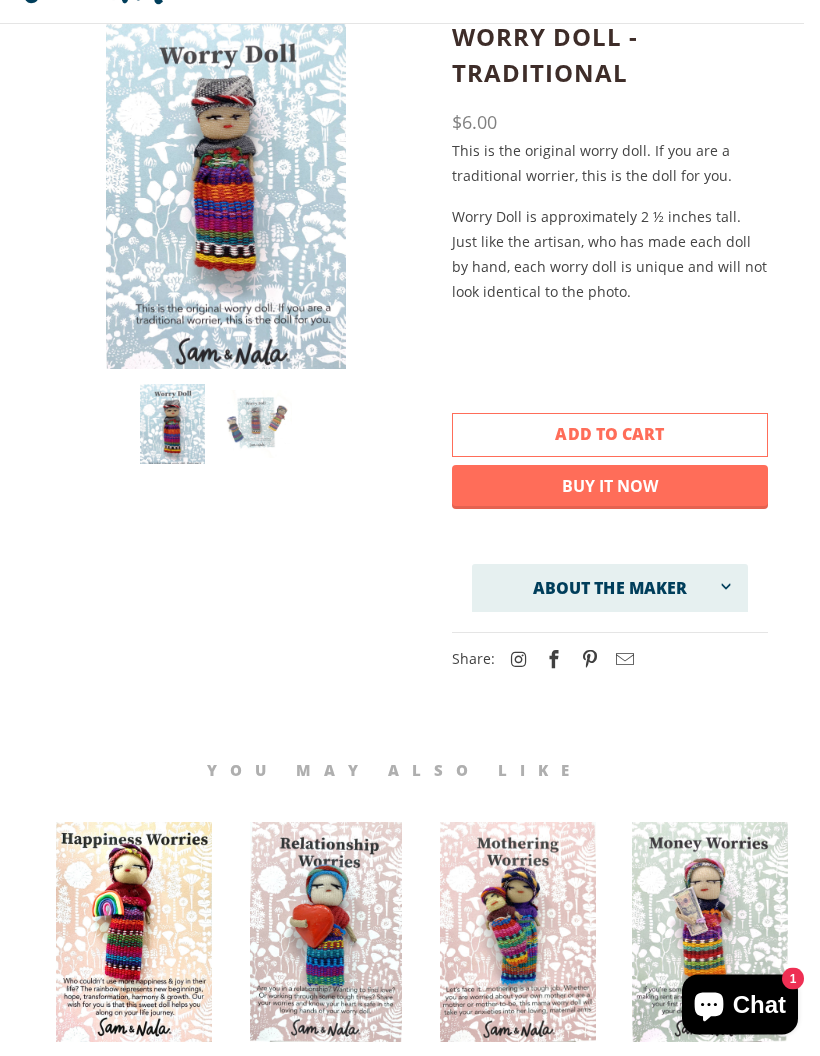 scroll, scrollTop: 0, scrollLeft: 16, axis: horizontal 